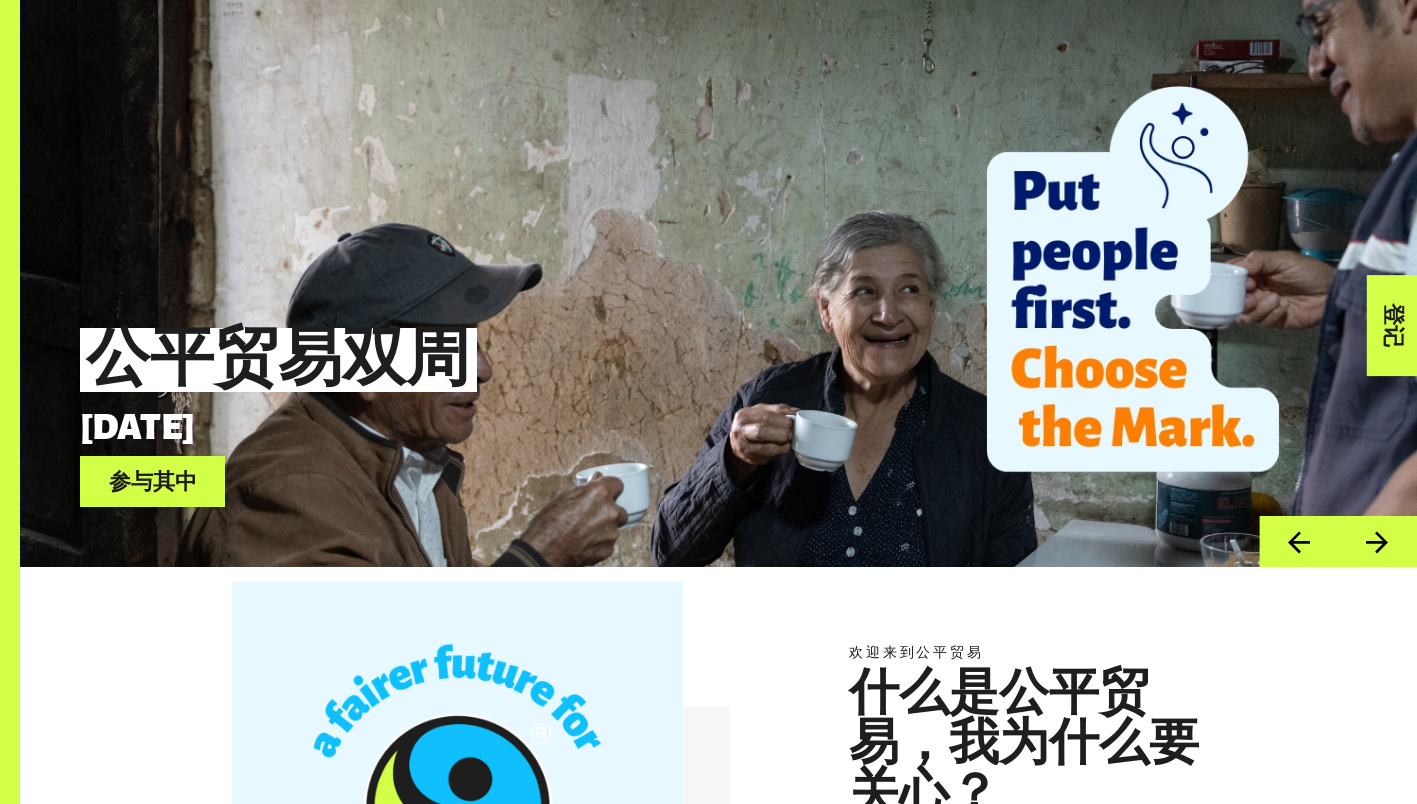 scroll, scrollTop: 400, scrollLeft: 0, axis: vertical 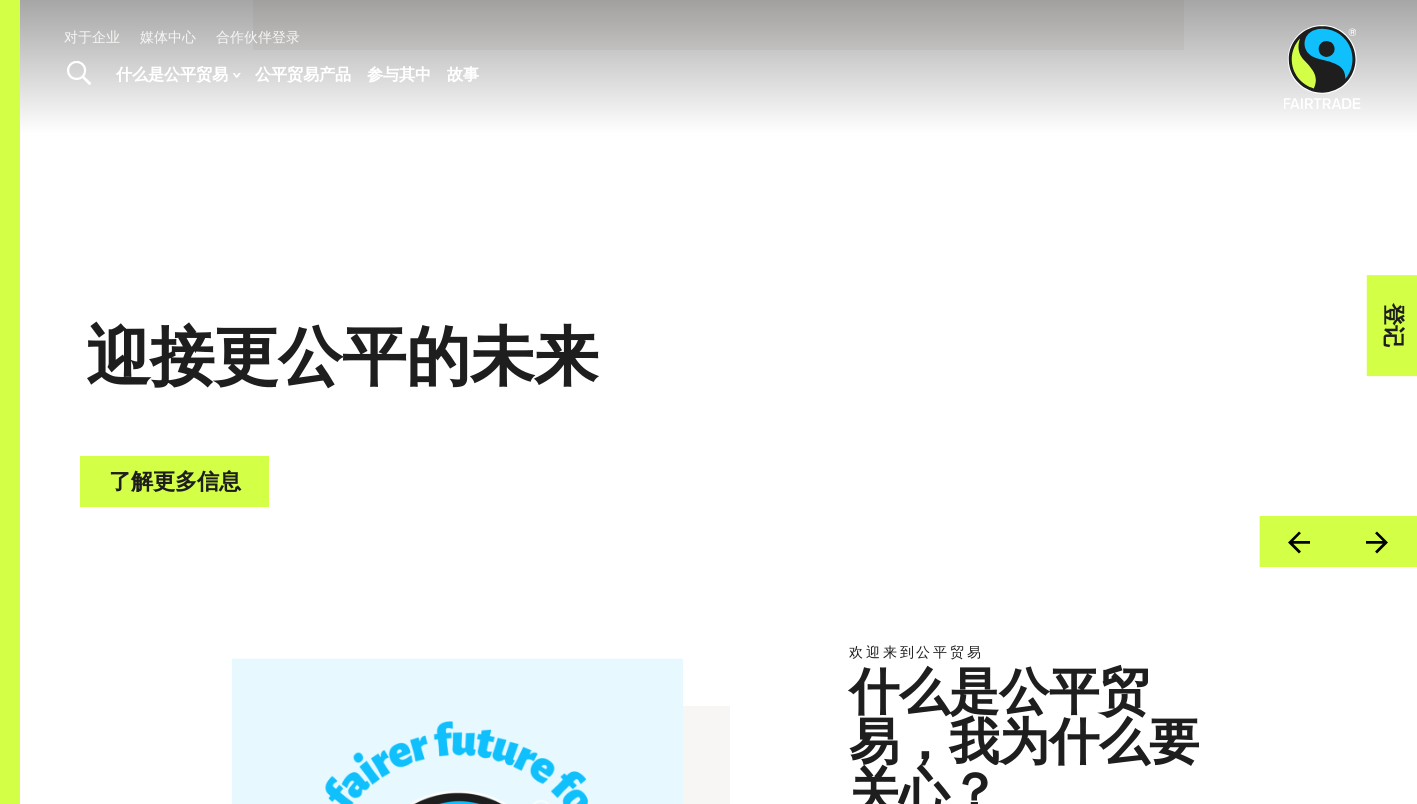 click on "下一个" at bounding box center [1377, 541] 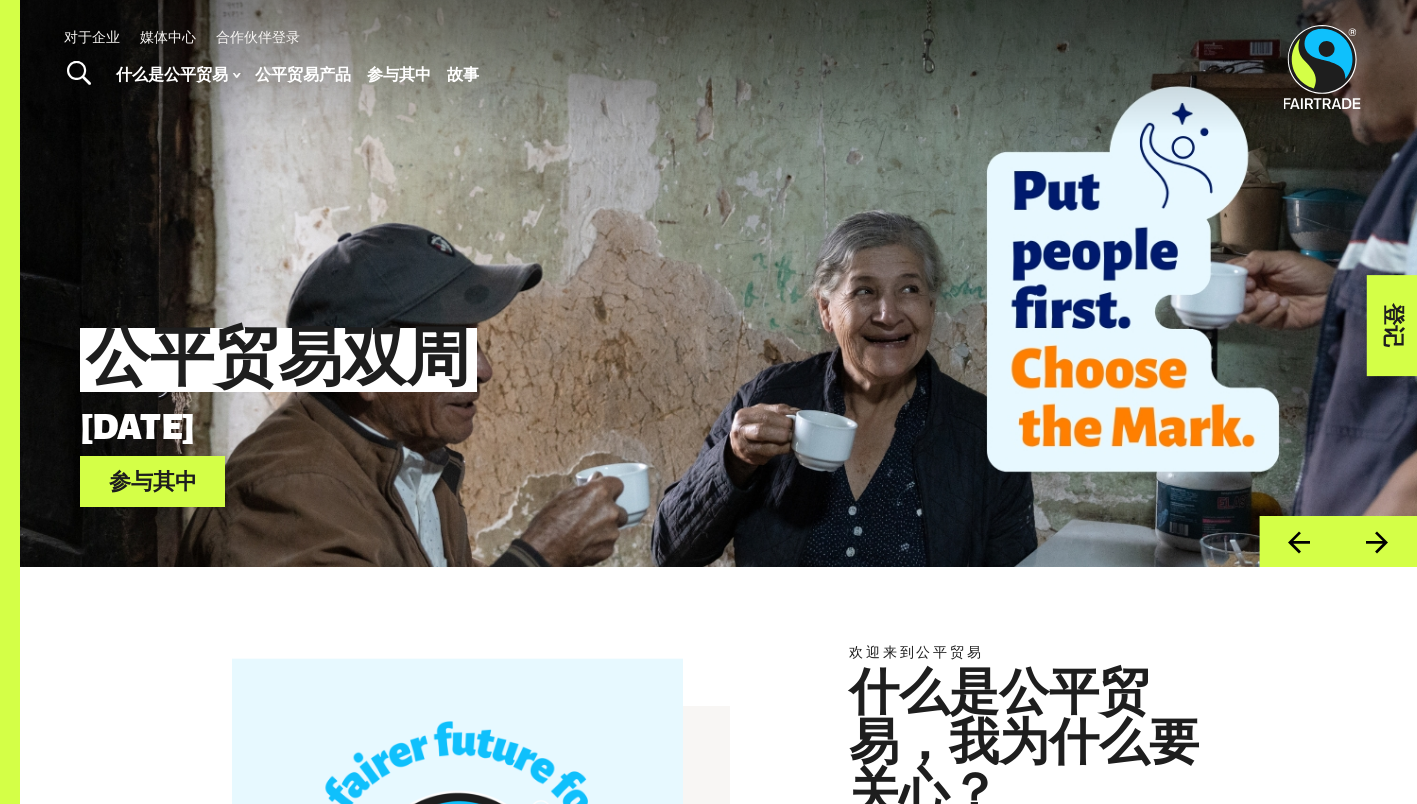 click on "下一个" at bounding box center [1377, 541] 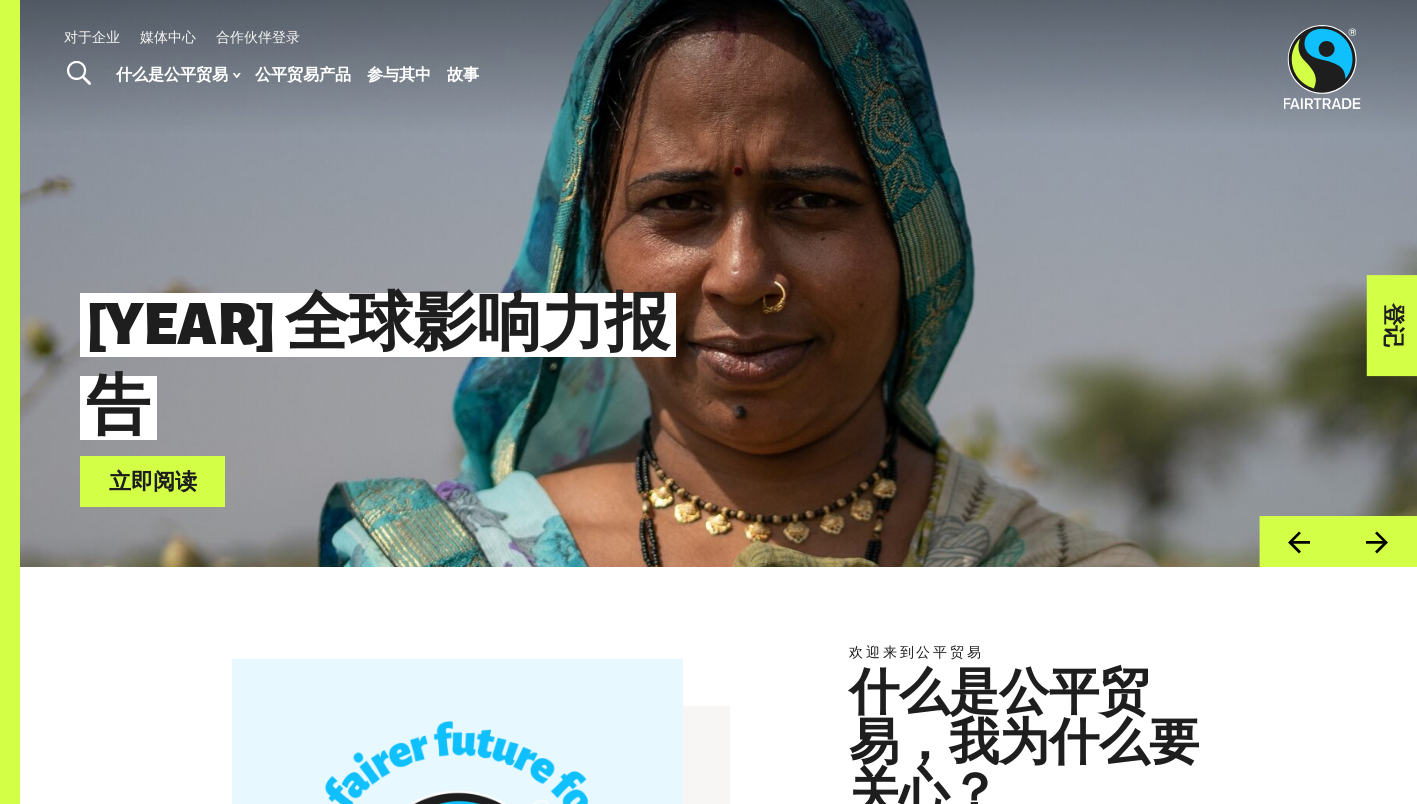 click on "下一个" at bounding box center [1377, 541] 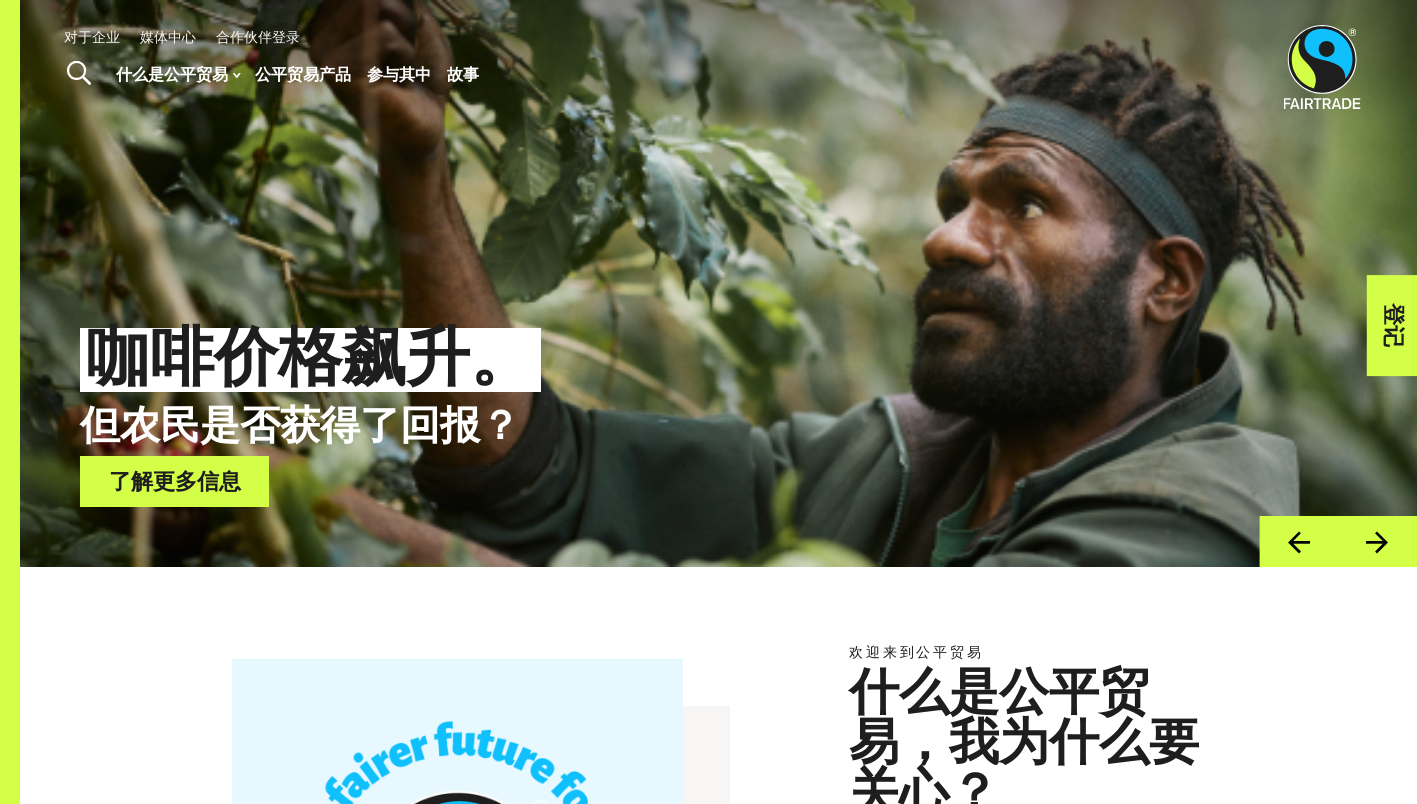 click on "以前" at bounding box center (1298, 541) 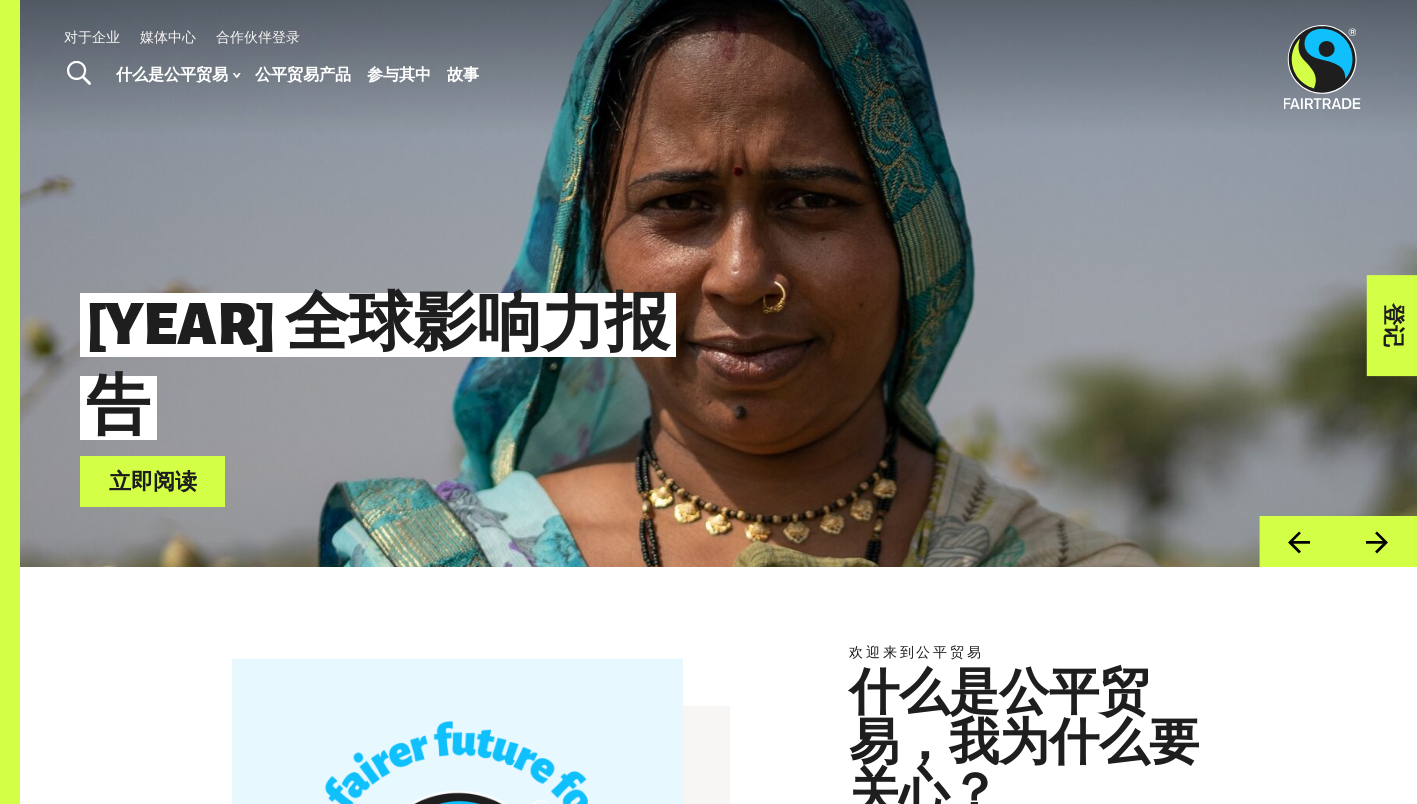 click on "立即阅读" at bounding box center [152, 481] 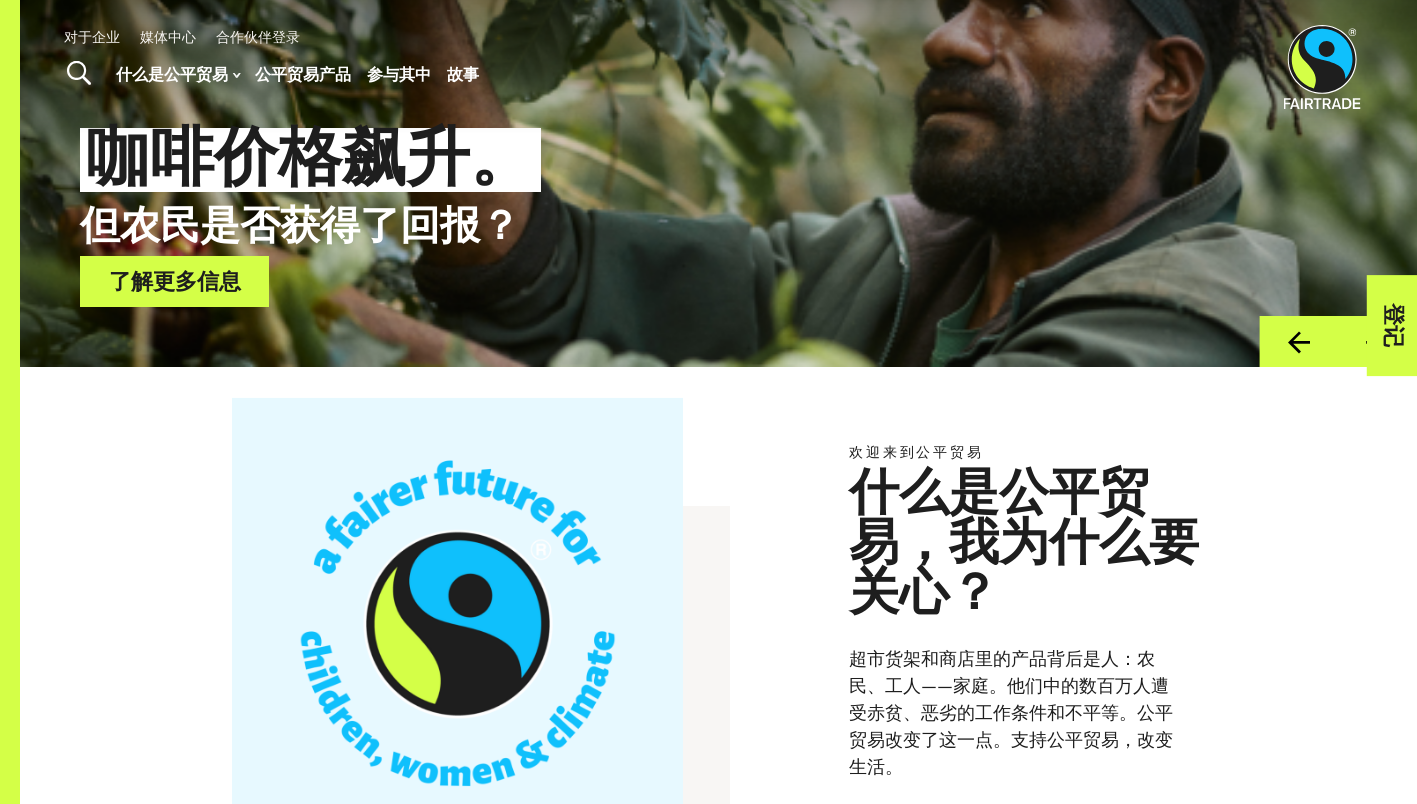 scroll, scrollTop: 0, scrollLeft: 0, axis: both 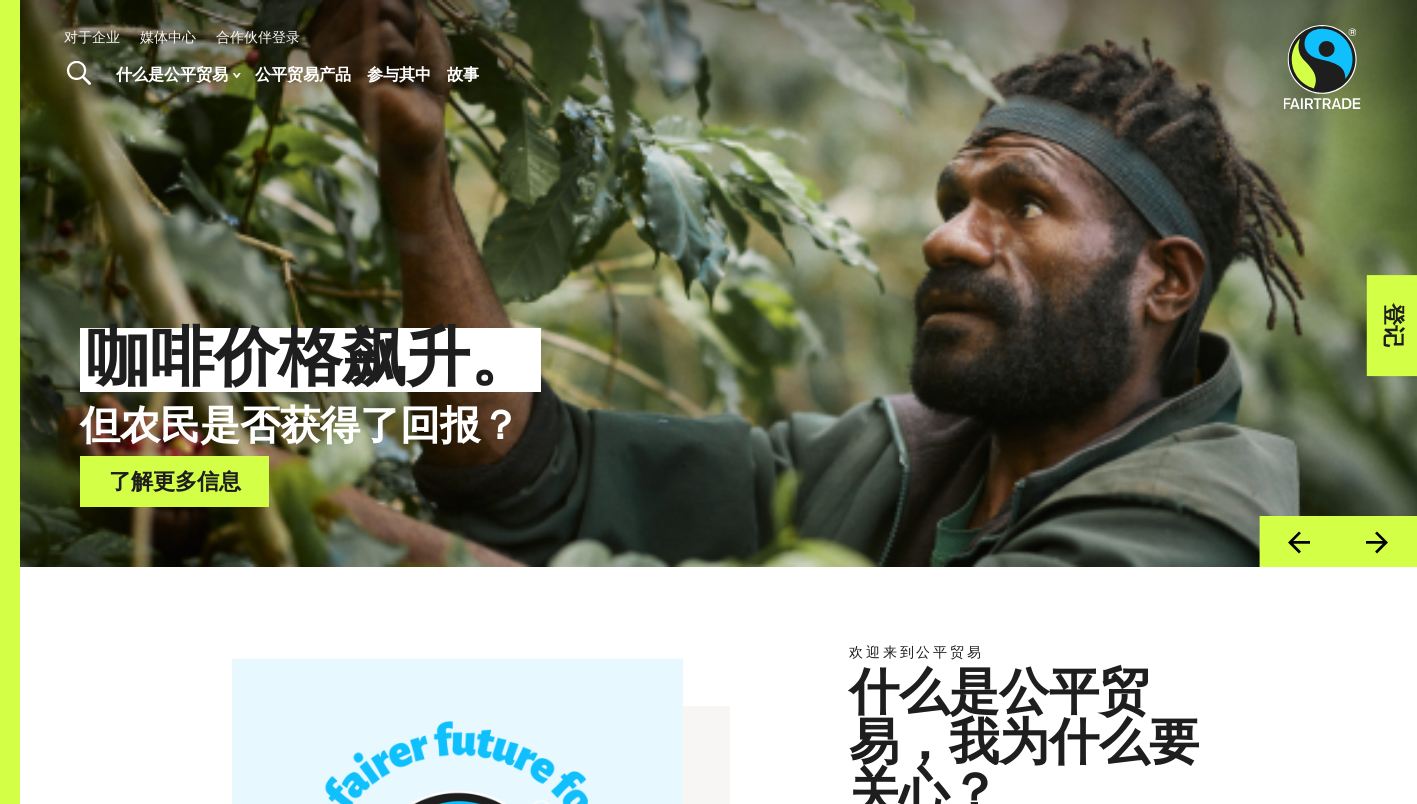 click on "故事" at bounding box center [463, 74] 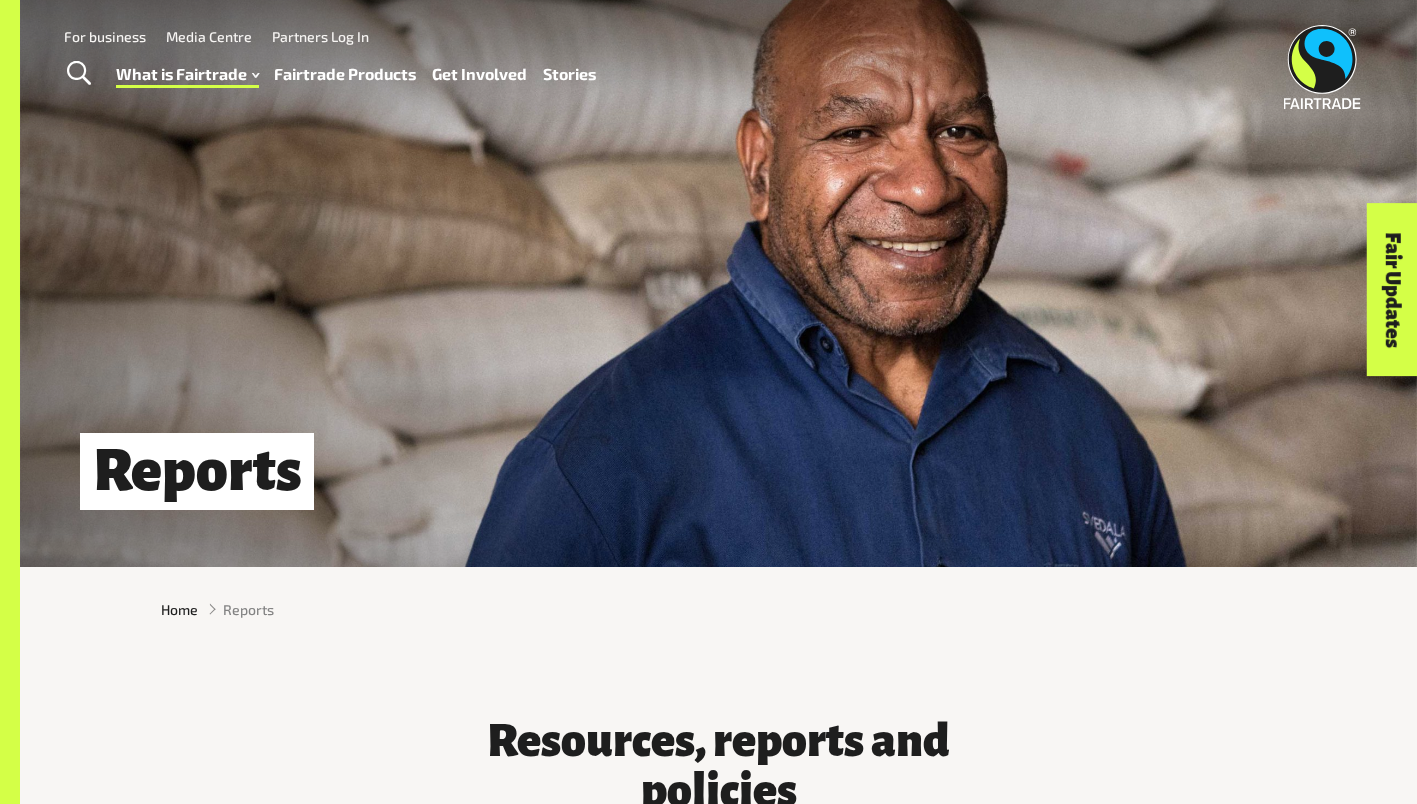scroll, scrollTop: 0, scrollLeft: 0, axis: both 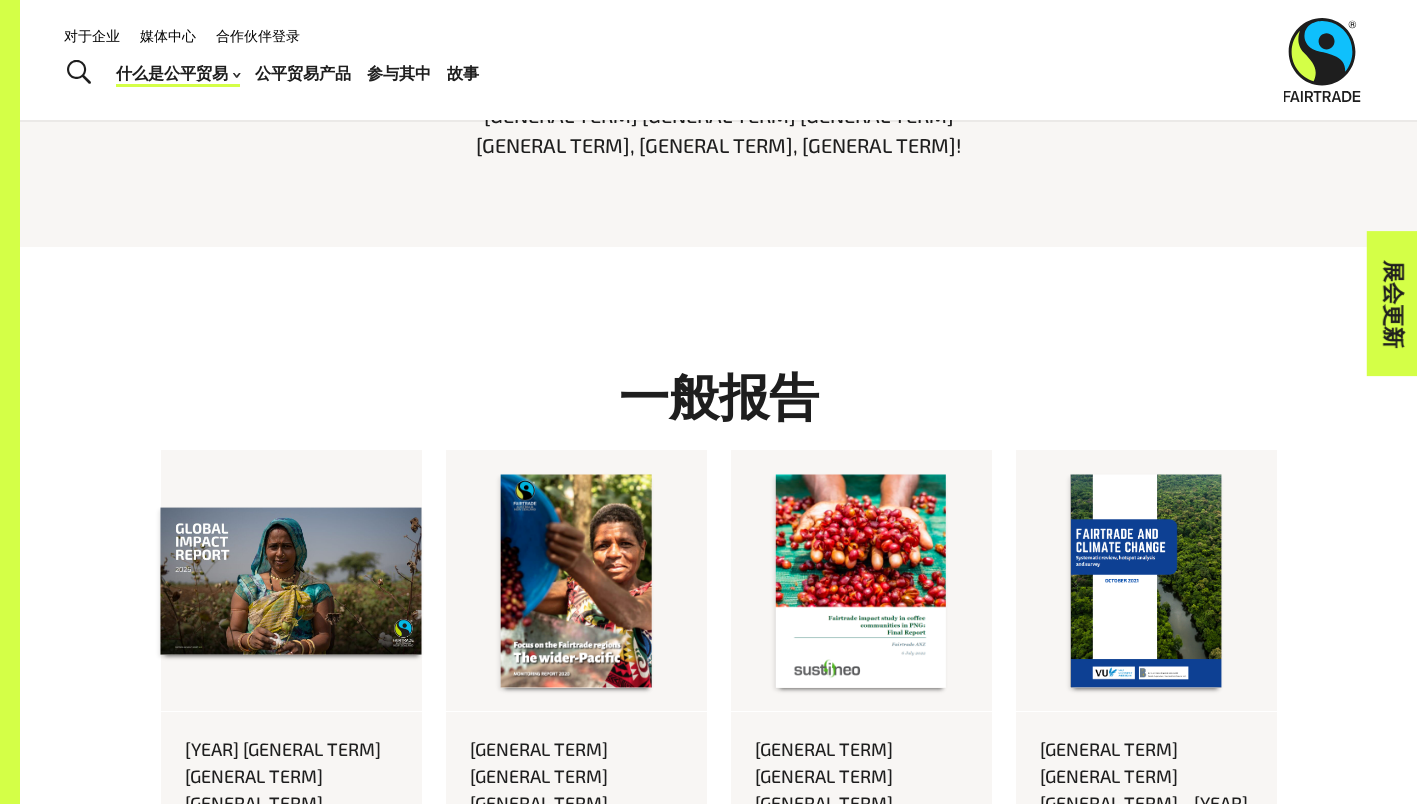 click on "[GENERAL TERM] [GENERAL TERM]" at bounding box center [291, 954] 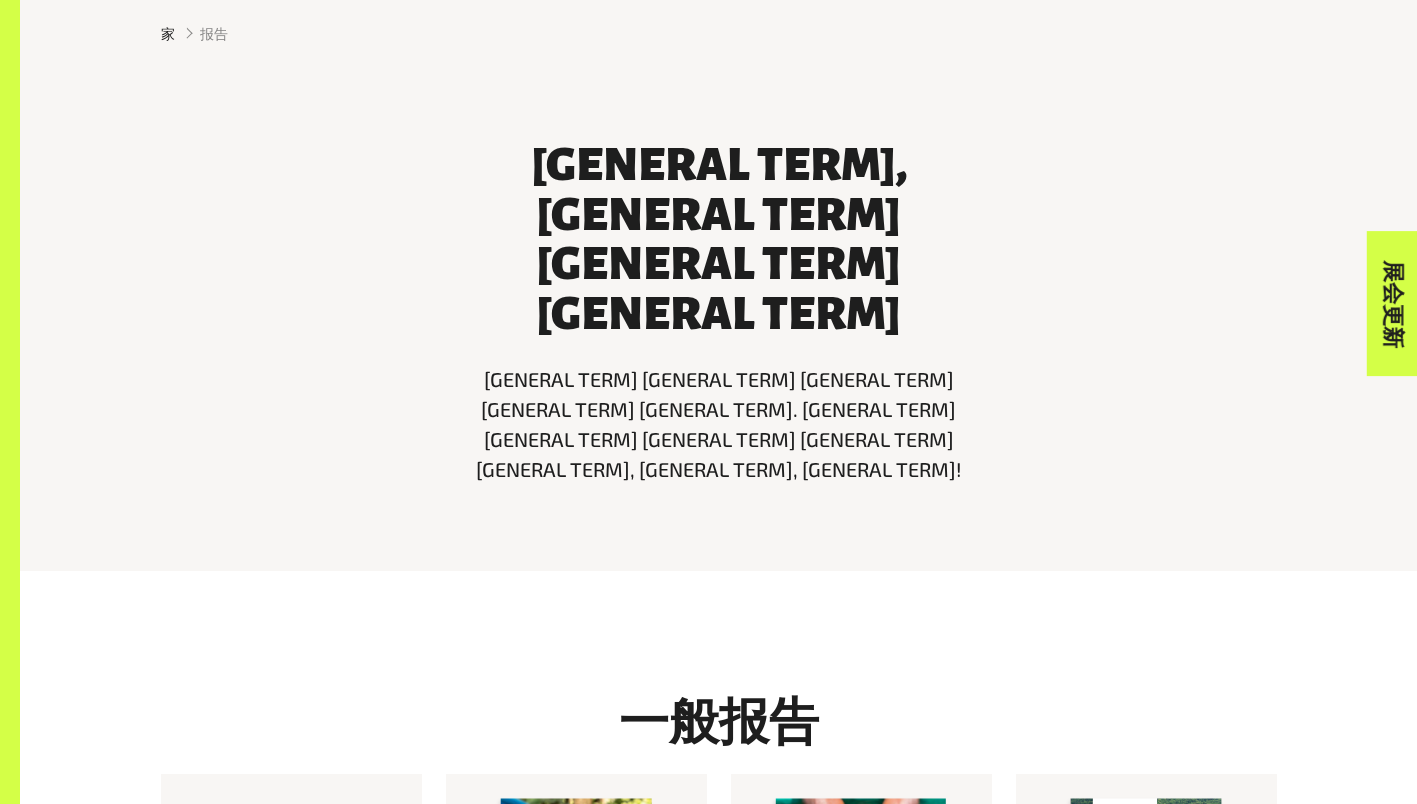 scroll, scrollTop: 600, scrollLeft: 0, axis: vertical 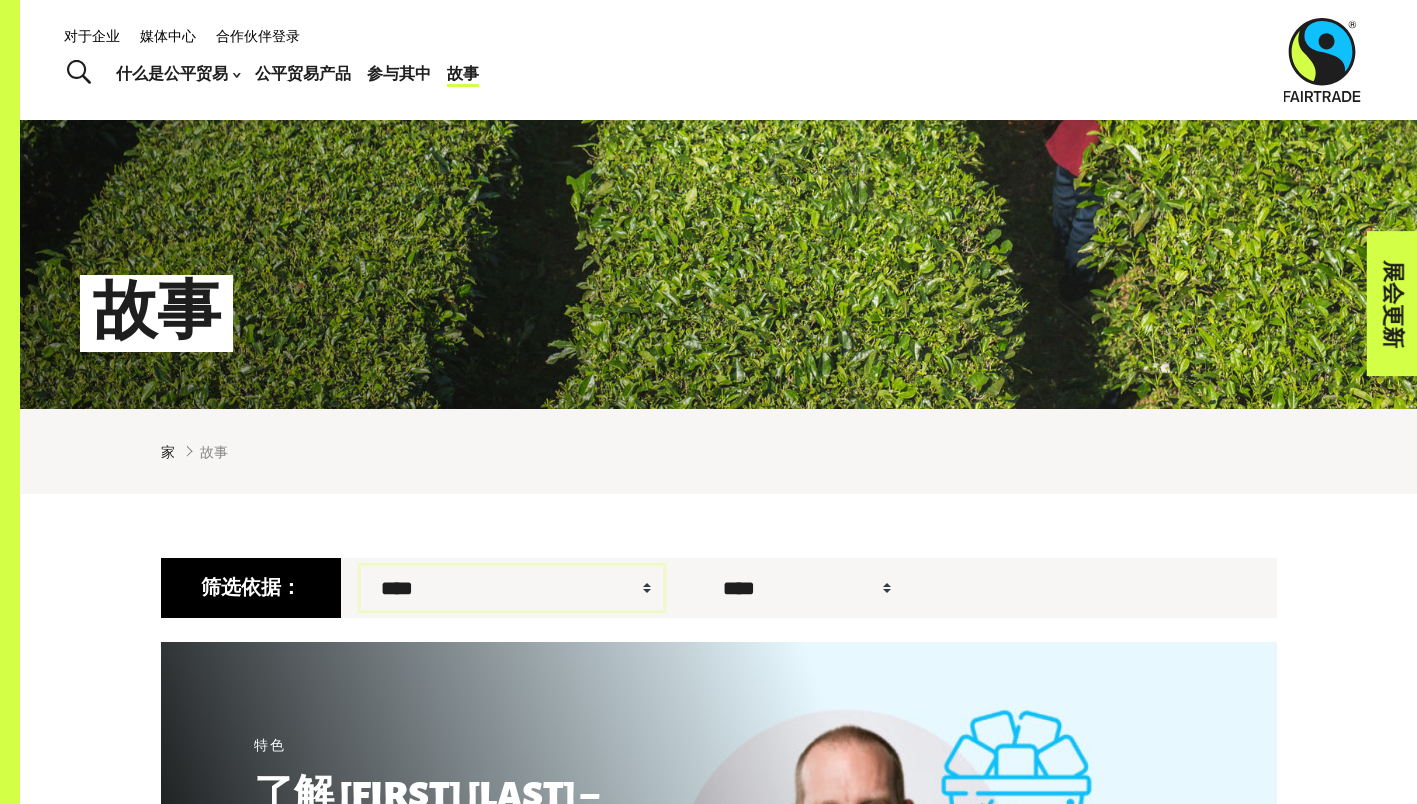 click on "**********" at bounding box center (512, 588) 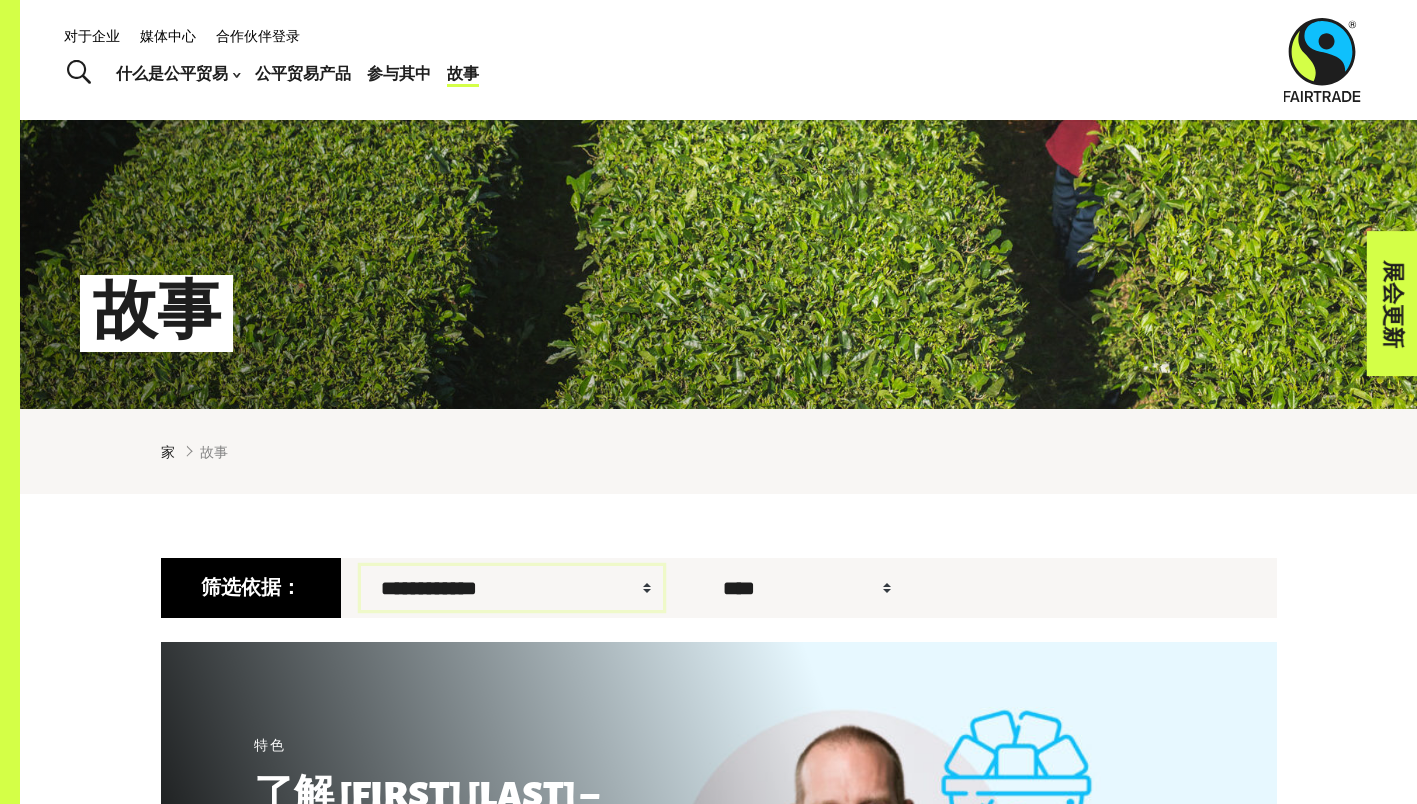 click on "**********" at bounding box center [512, 588] 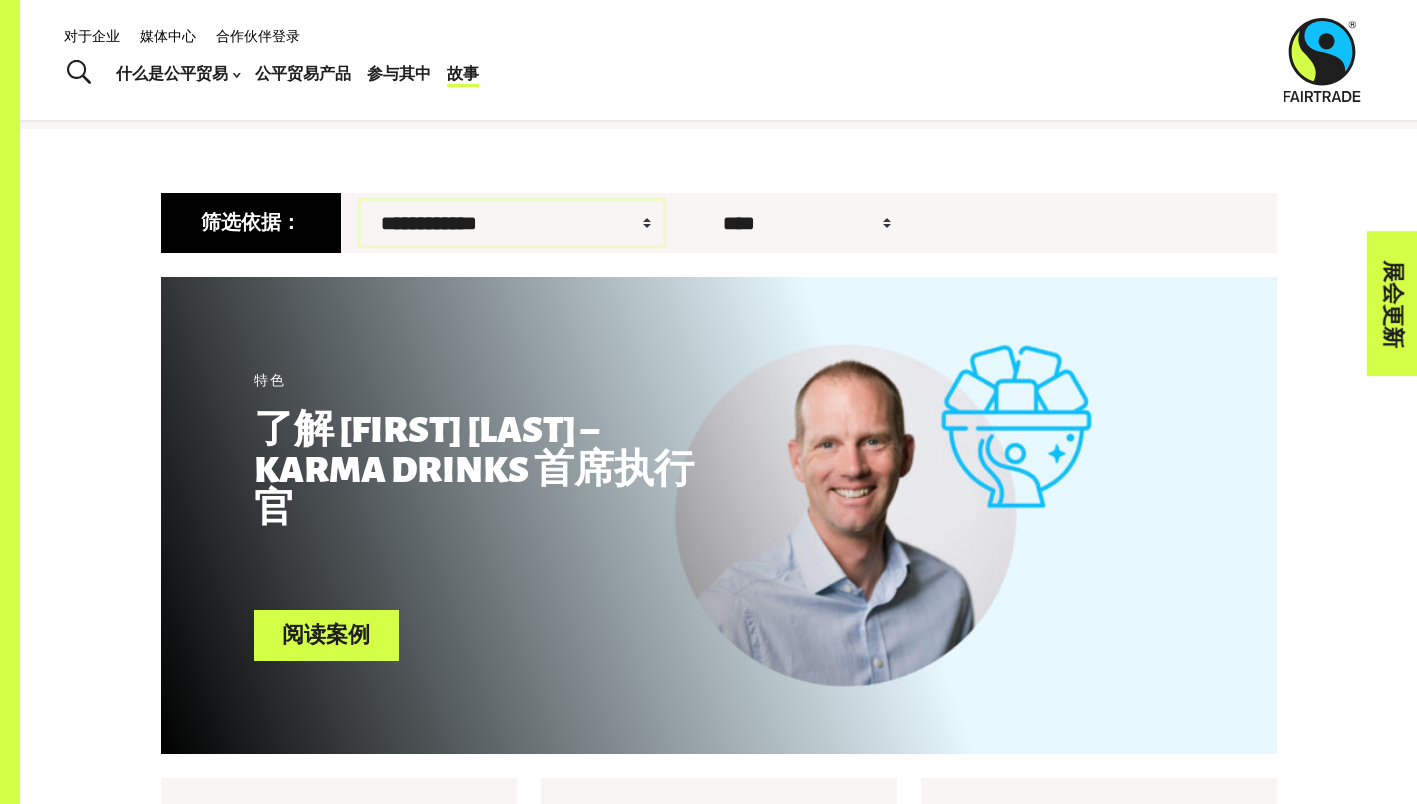 scroll, scrollTop: 458, scrollLeft: 0, axis: vertical 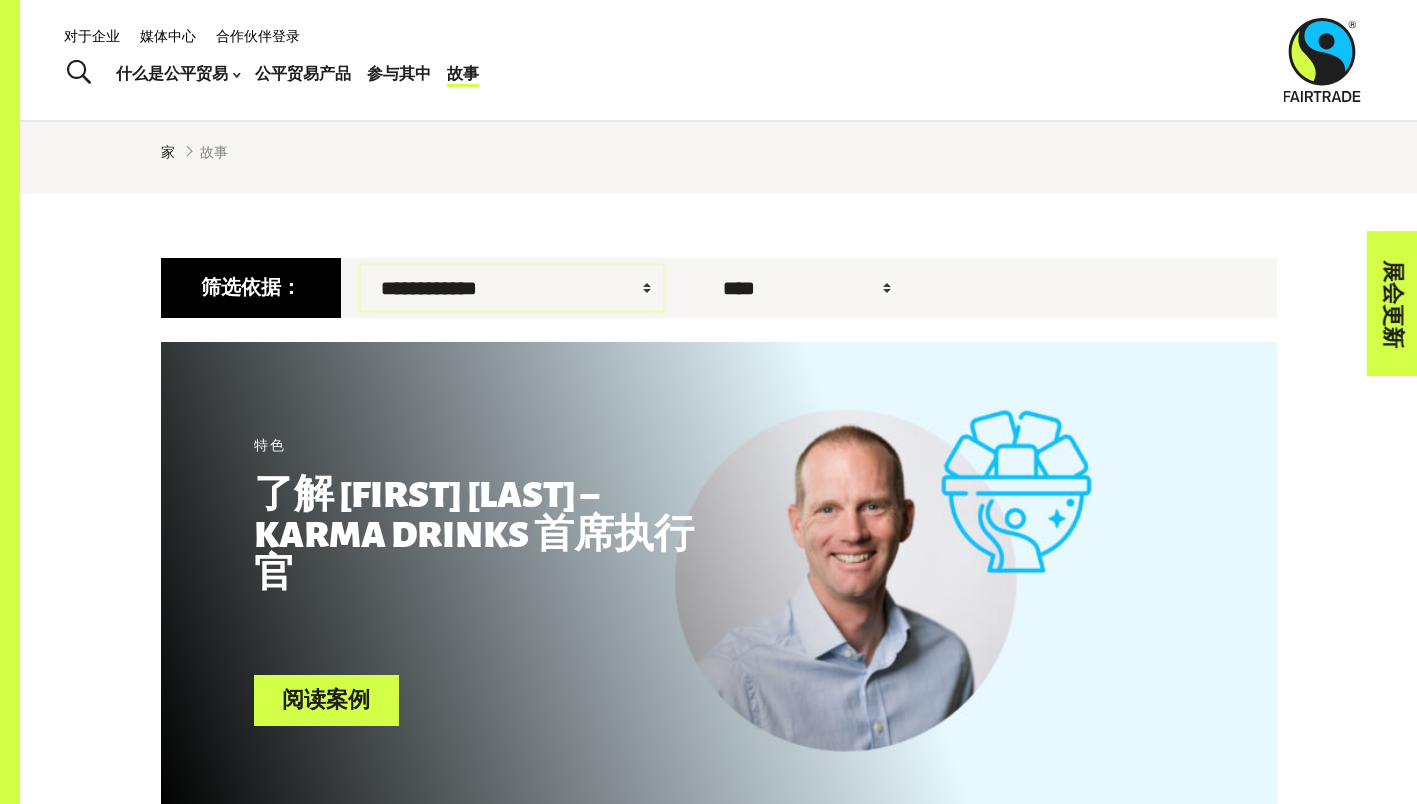 click on "**********" at bounding box center [512, 288] 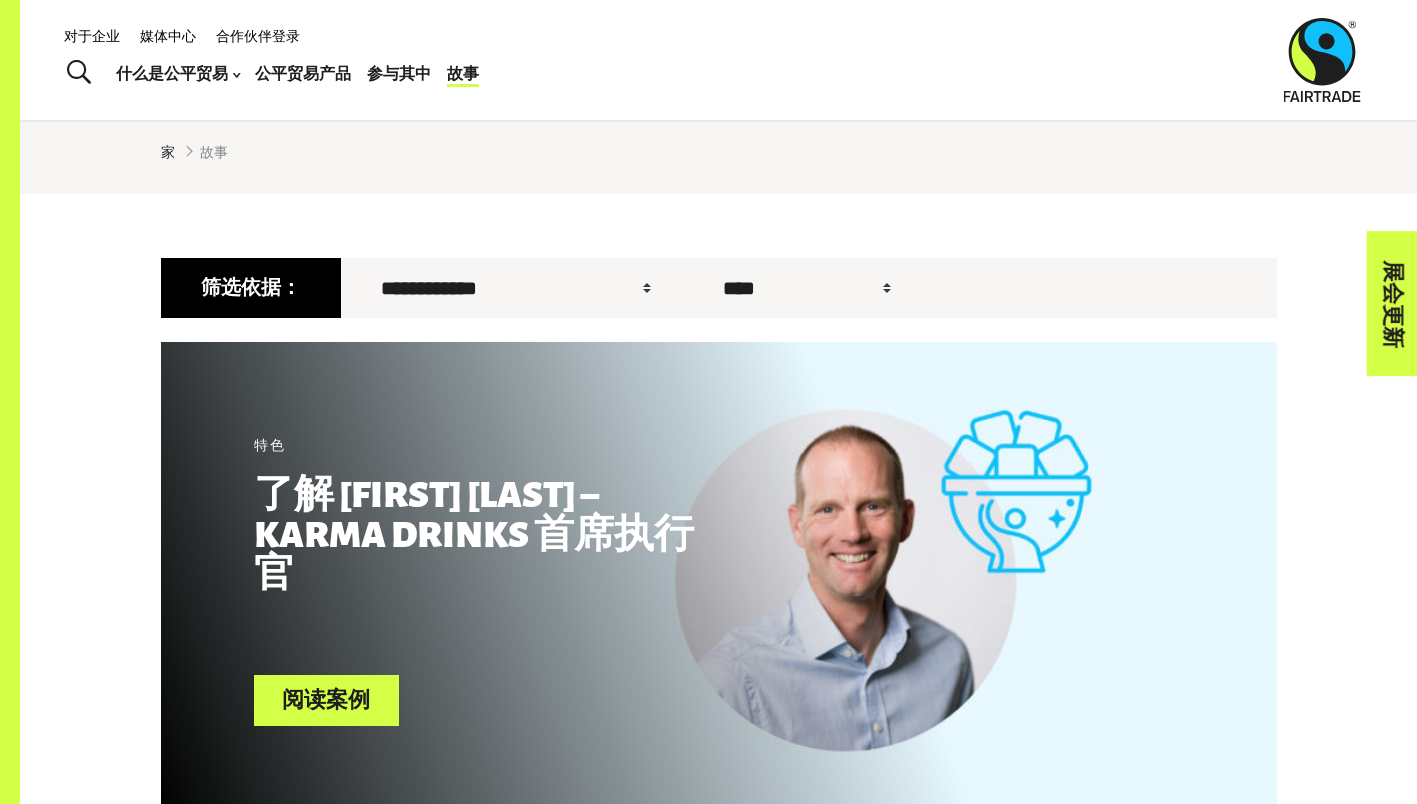click on "**********" at bounding box center (718, 1229) 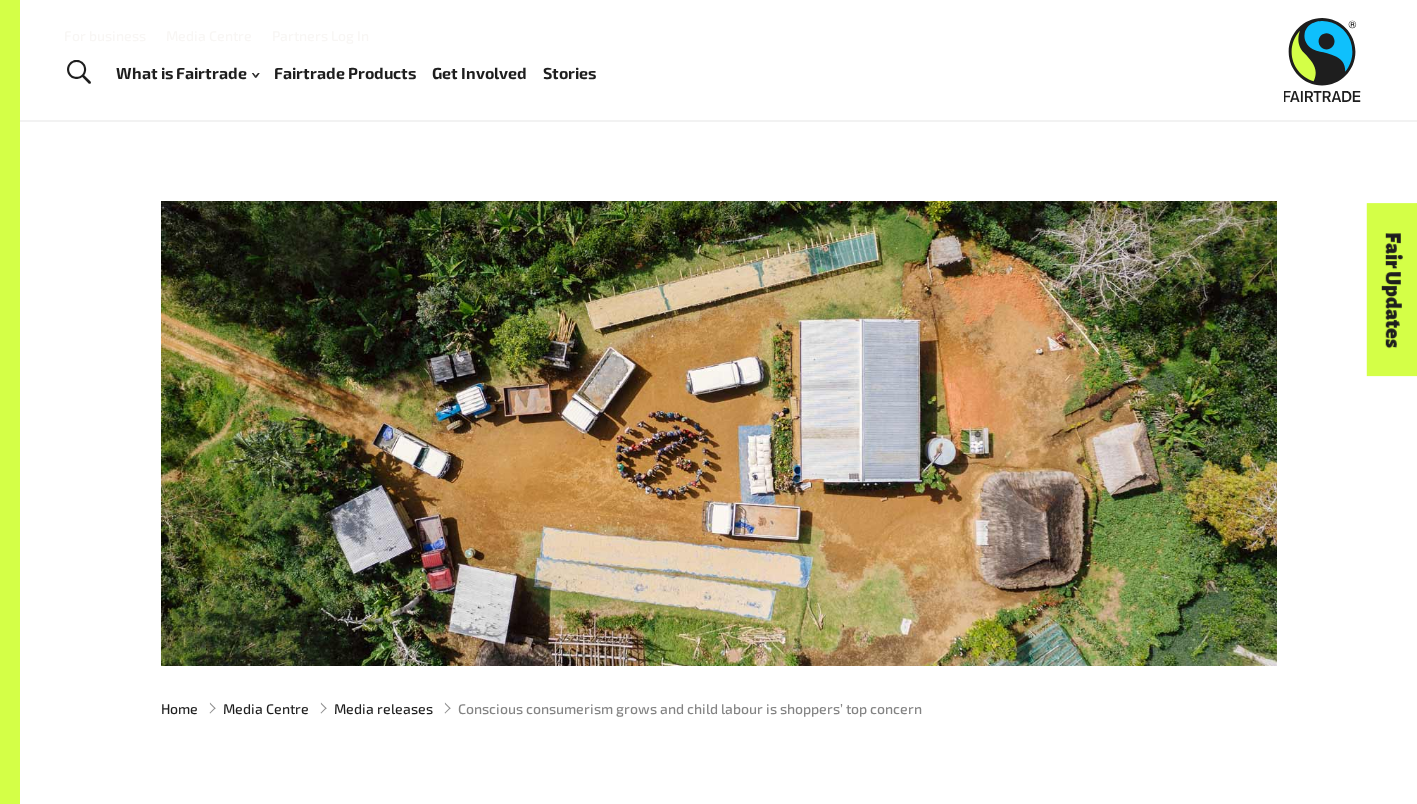 scroll, scrollTop: 0, scrollLeft: 0, axis: both 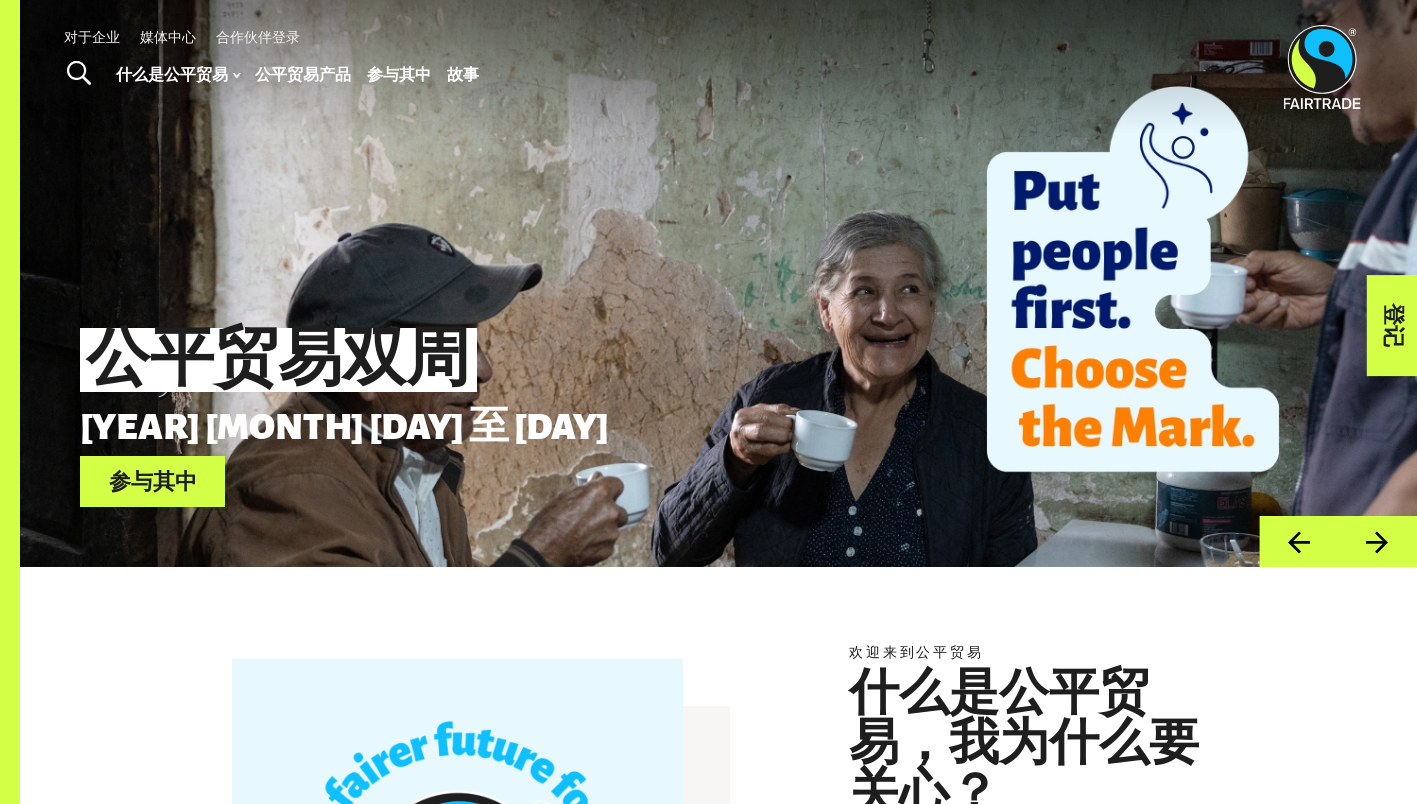 click on "下一个" at bounding box center (1377, 541) 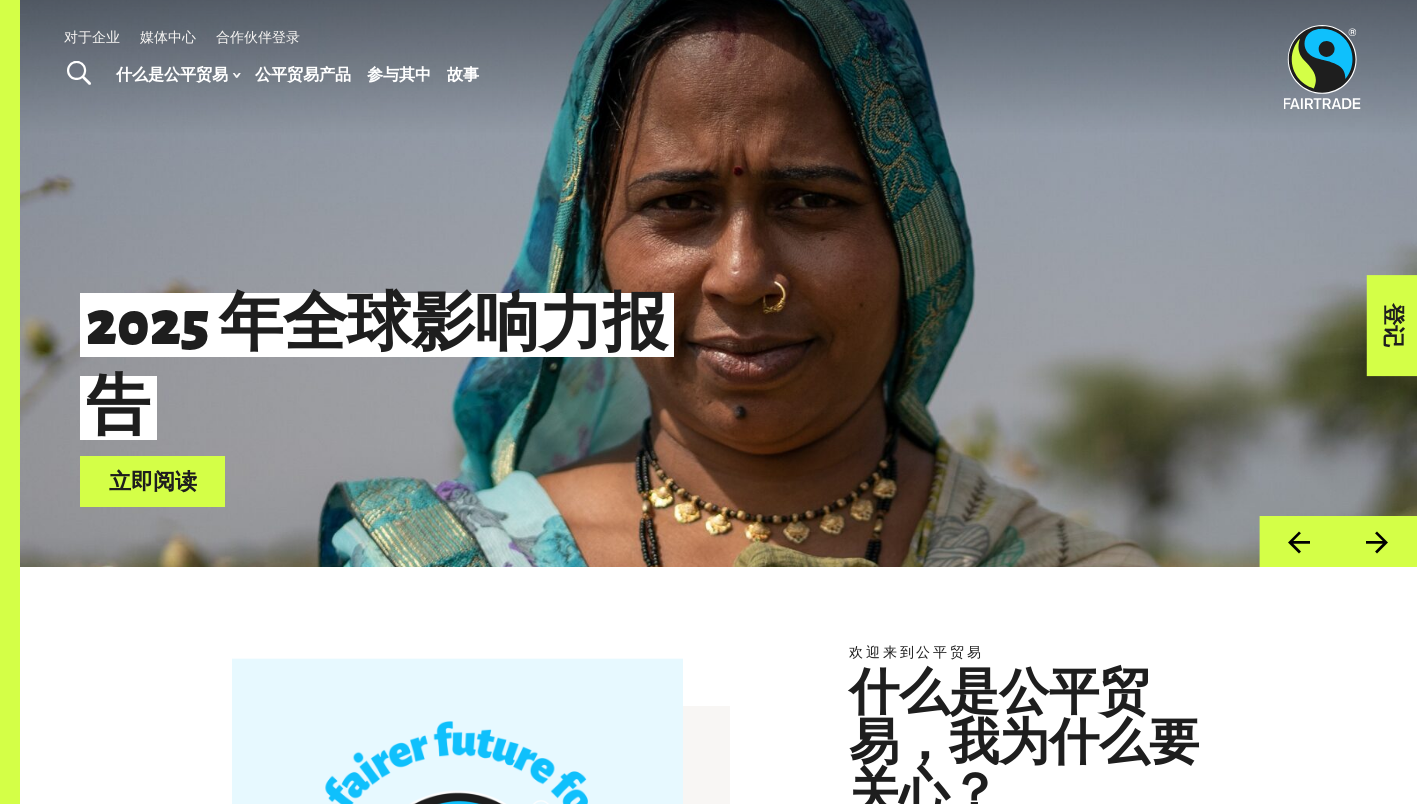 click on "下一个" at bounding box center (1377, 541) 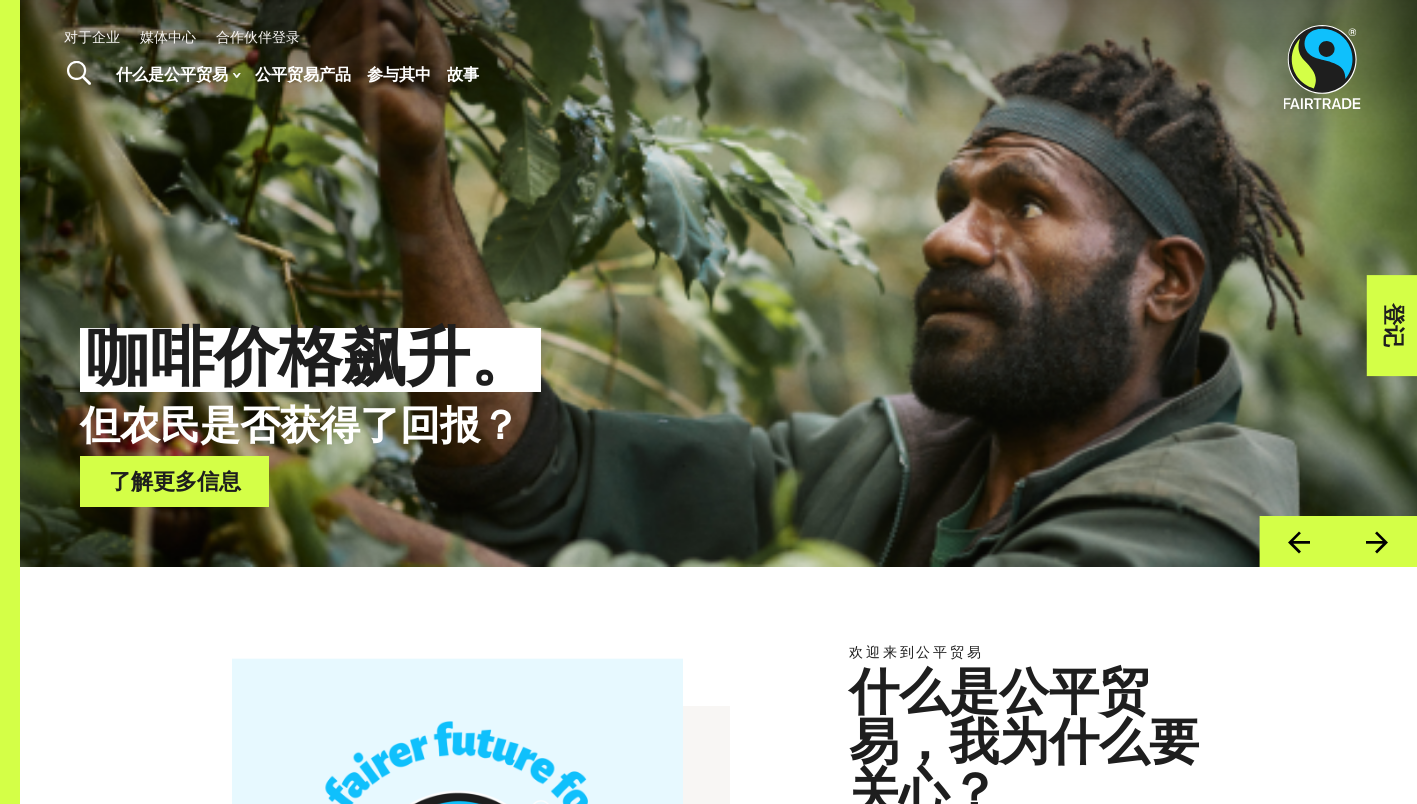 click on "以前" at bounding box center (1298, 541) 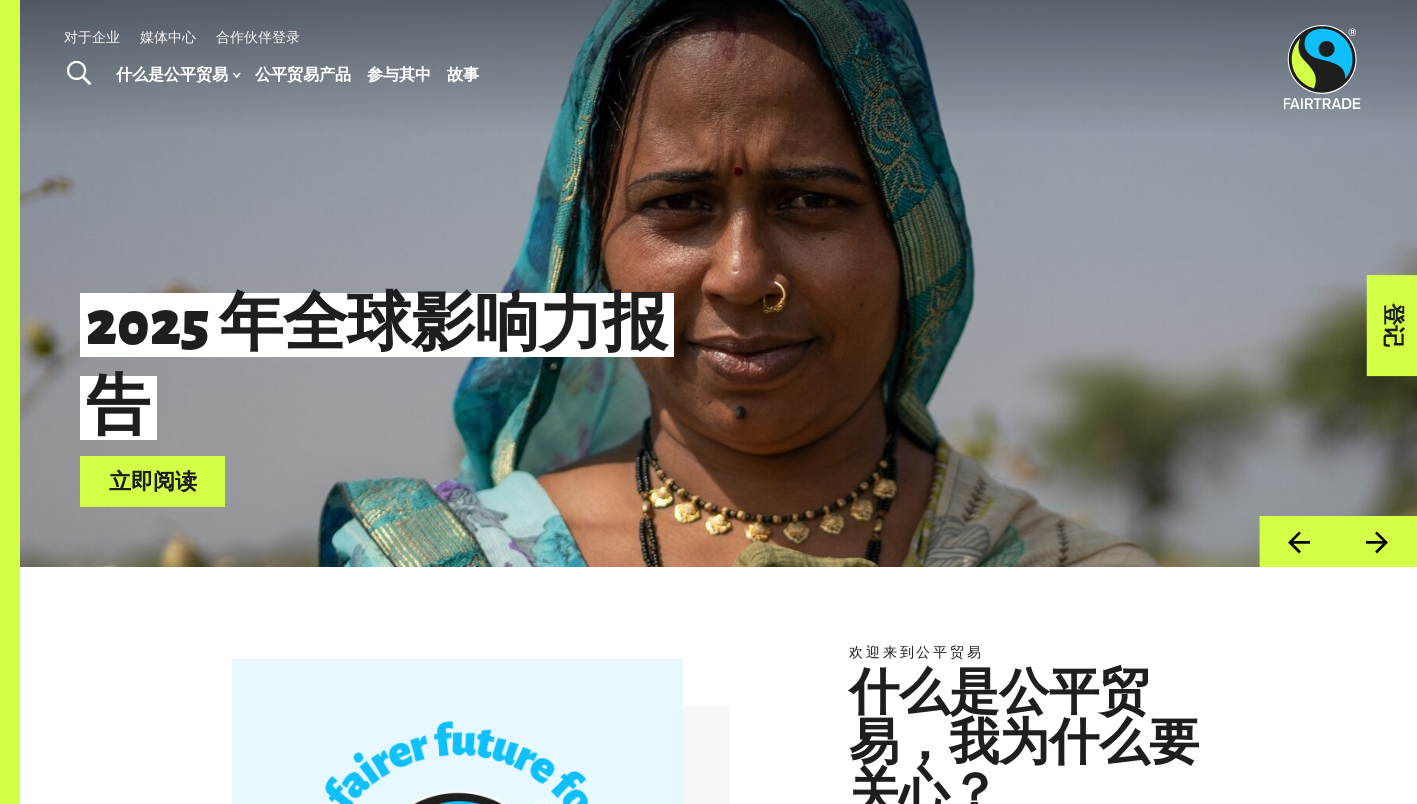 click on "下一个" at bounding box center (1377, 541) 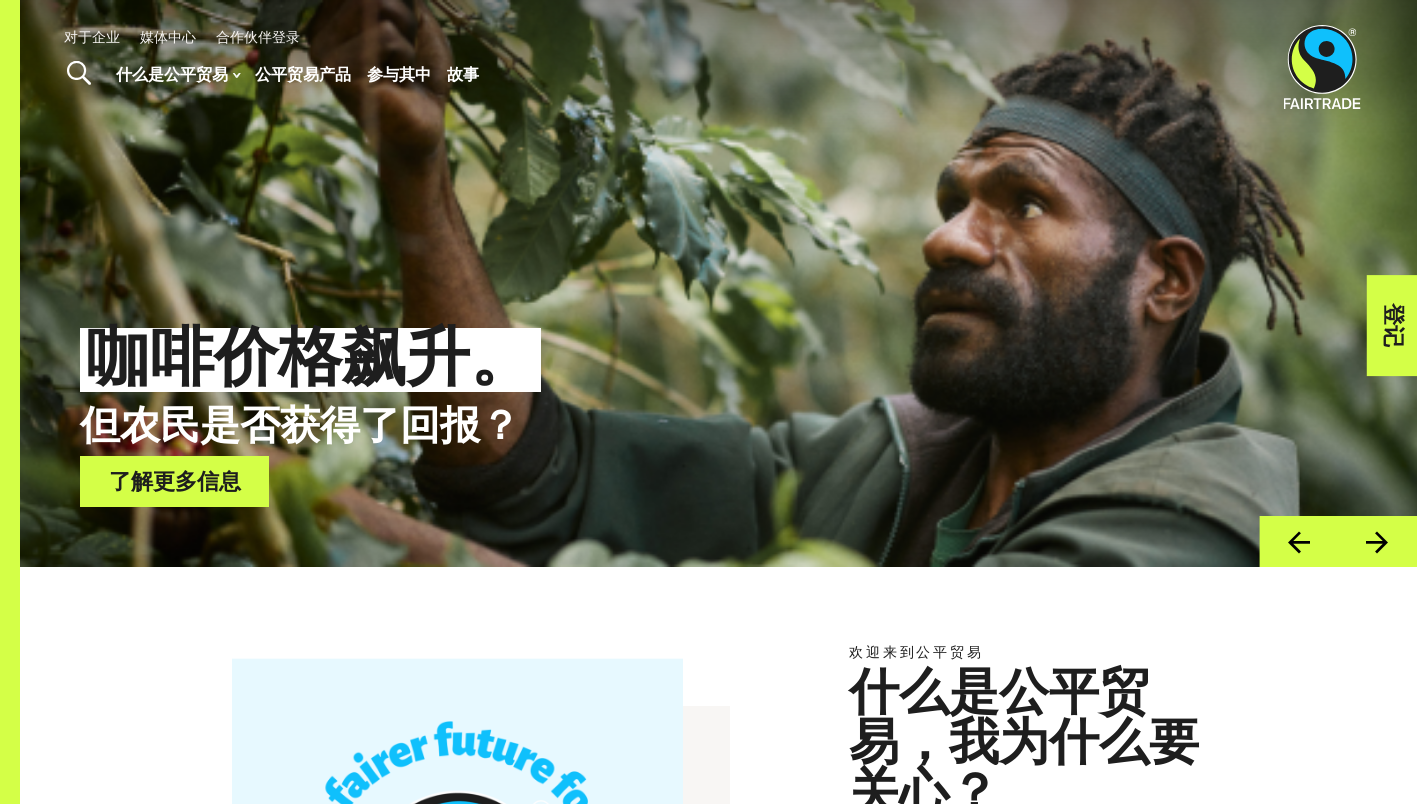 click on "下一个" at bounding box center (1377, 541) 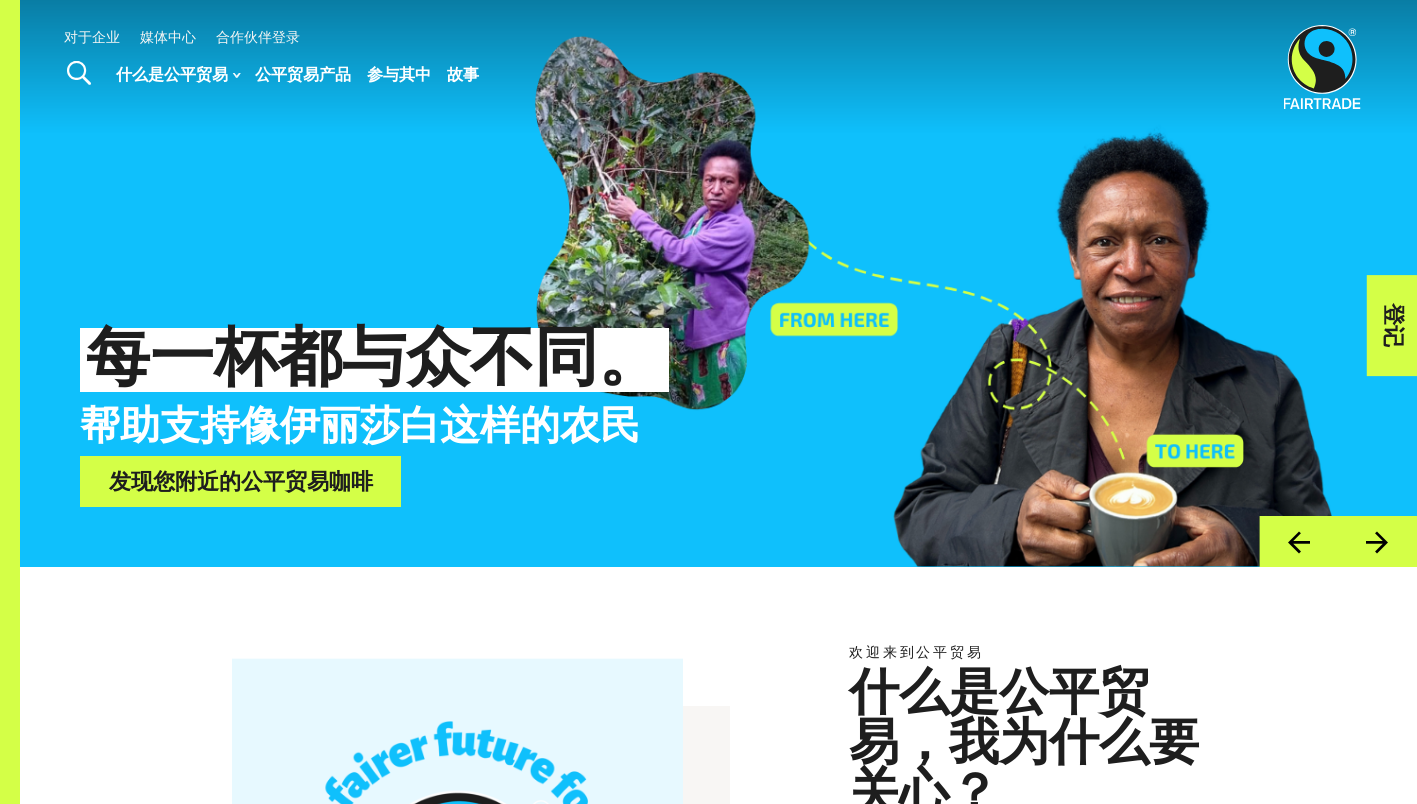 click on "下一个" at bounding box center [1377, 541] 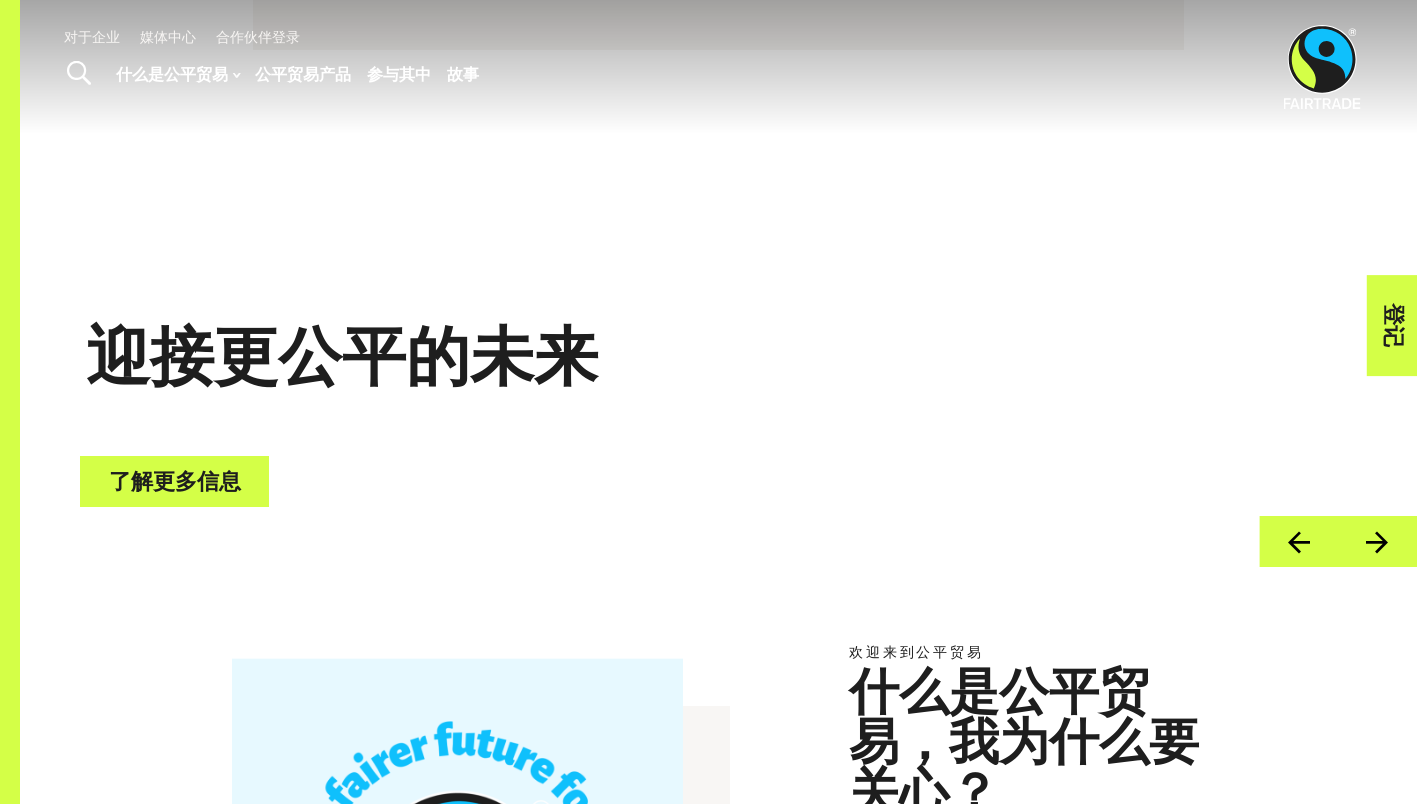click on "下一个" at bounding box center (1377, 541) 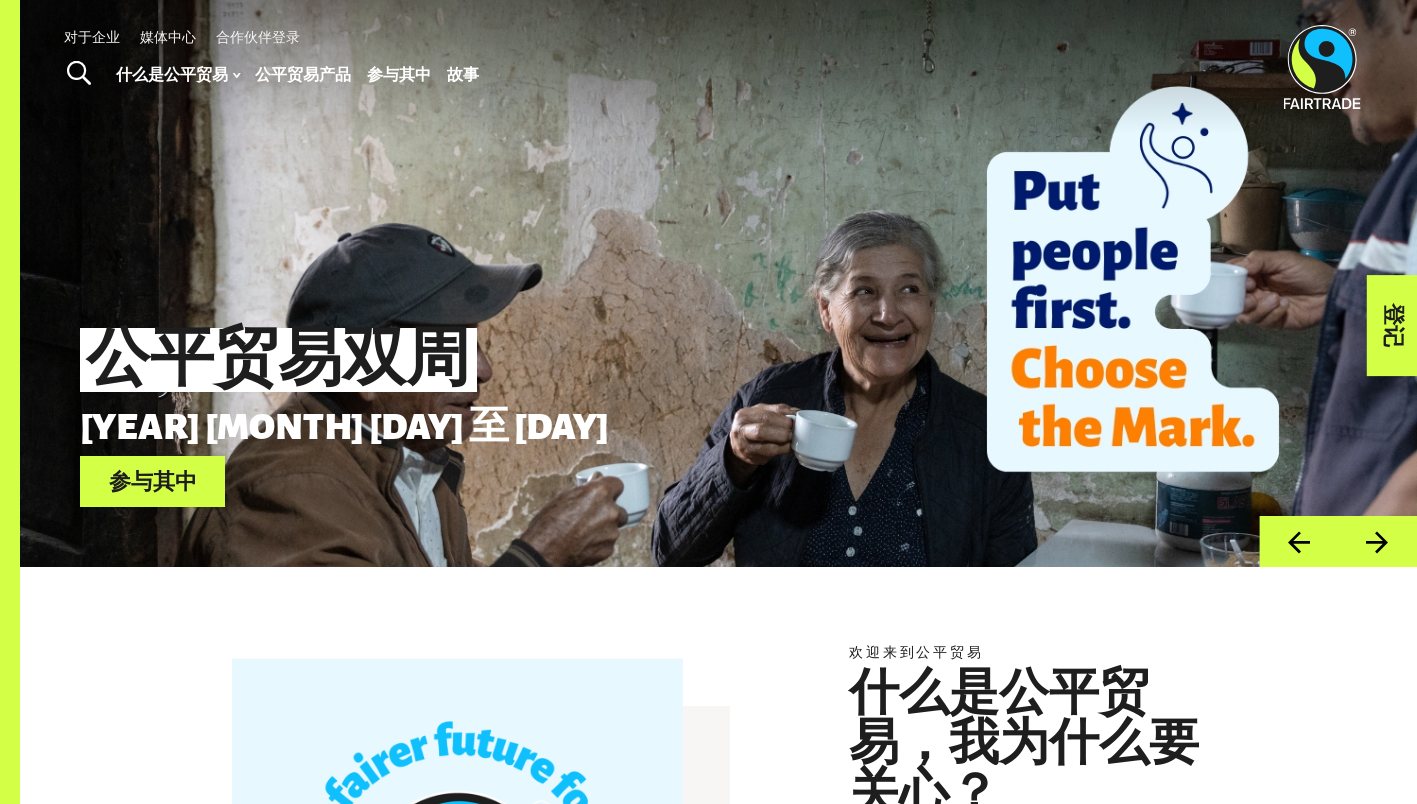 click on "下一个" at bounding box center (1377, 541) 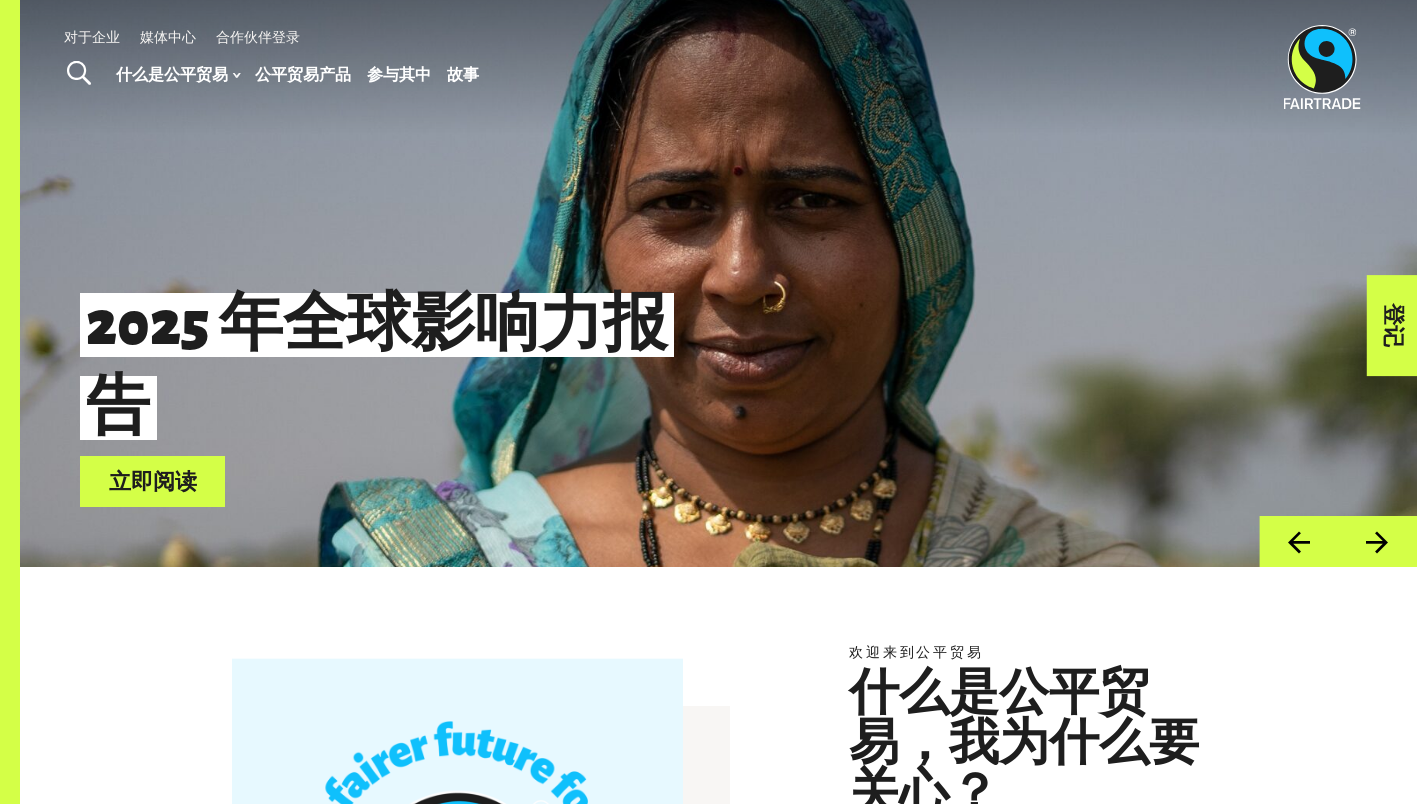 click on "下一个" at bounding box center (1377, 541) 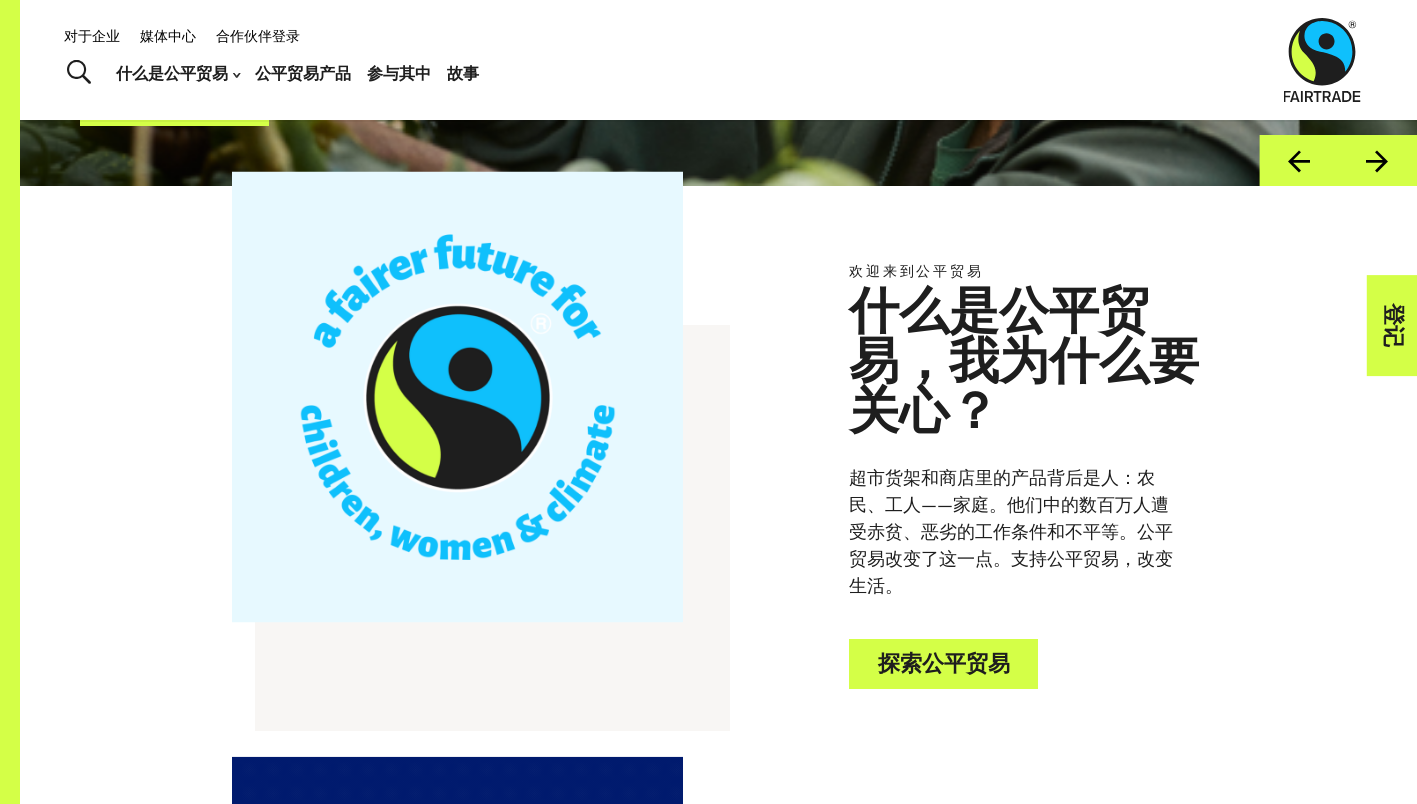 scroll, scrollTop: 0, scrollLeft: 0, axis: both 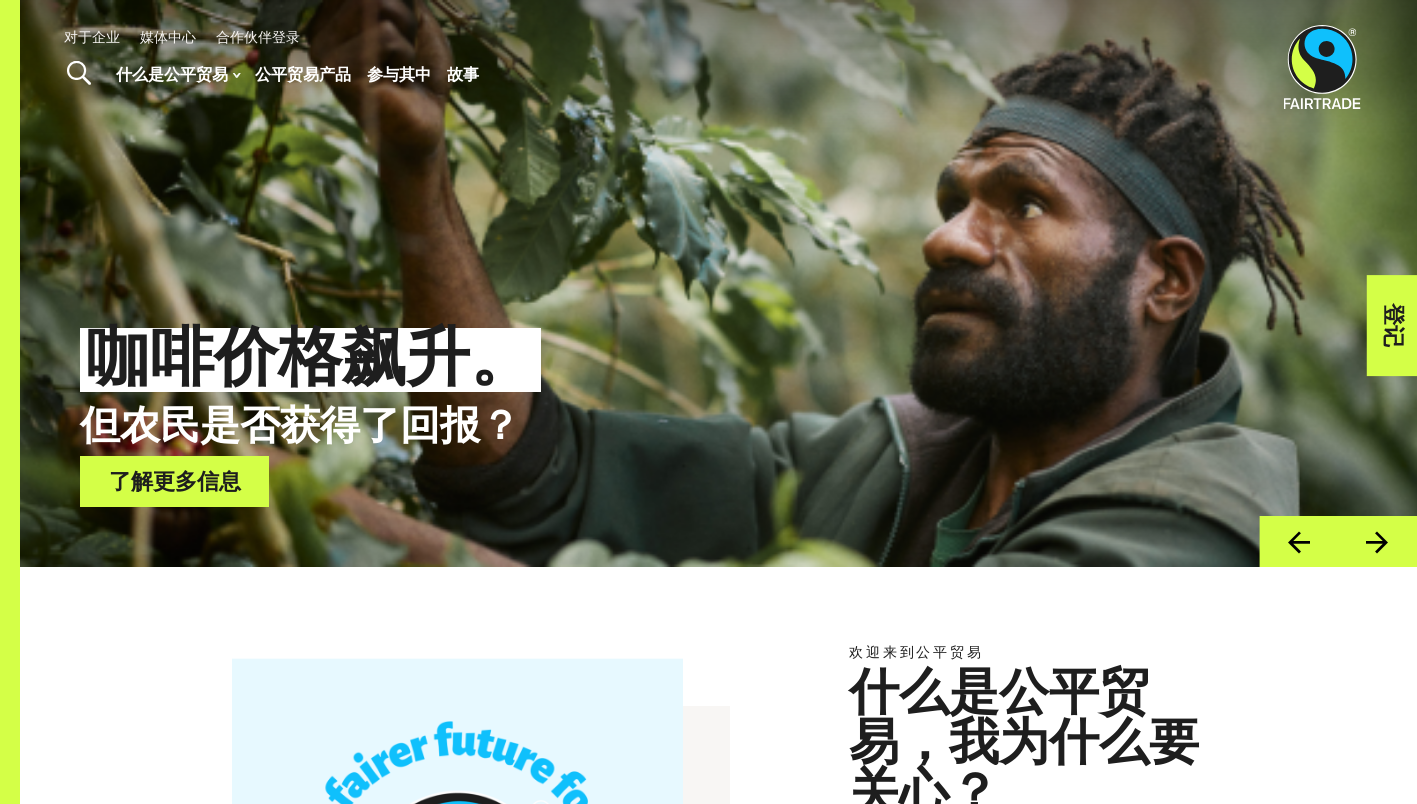 click on "以前" at bounding box center (1298, 541) 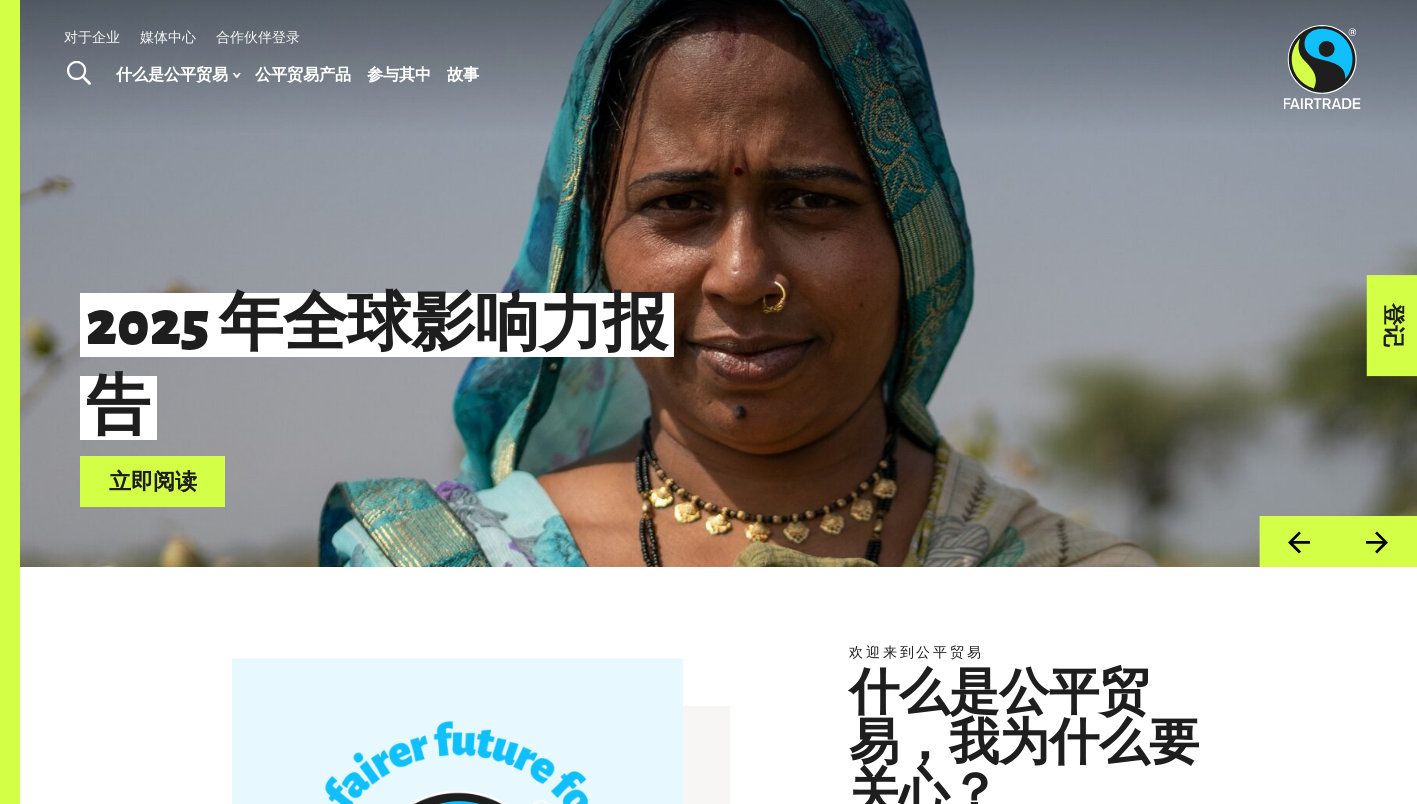 click on "2025 年全球影响力报告" at bounding box center (377, 366) 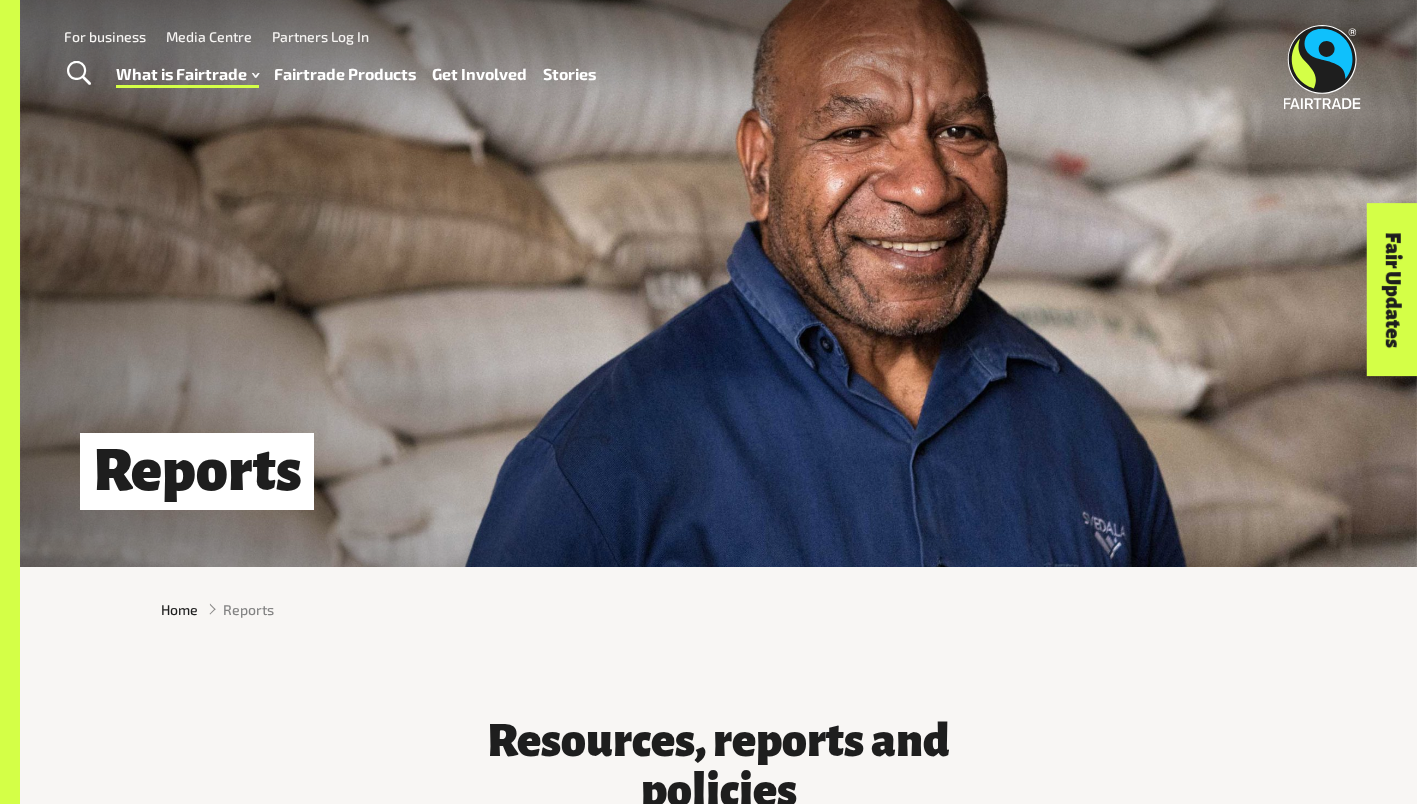scroll, scrollTop: 0, scrollLeft: 0, axis: both 